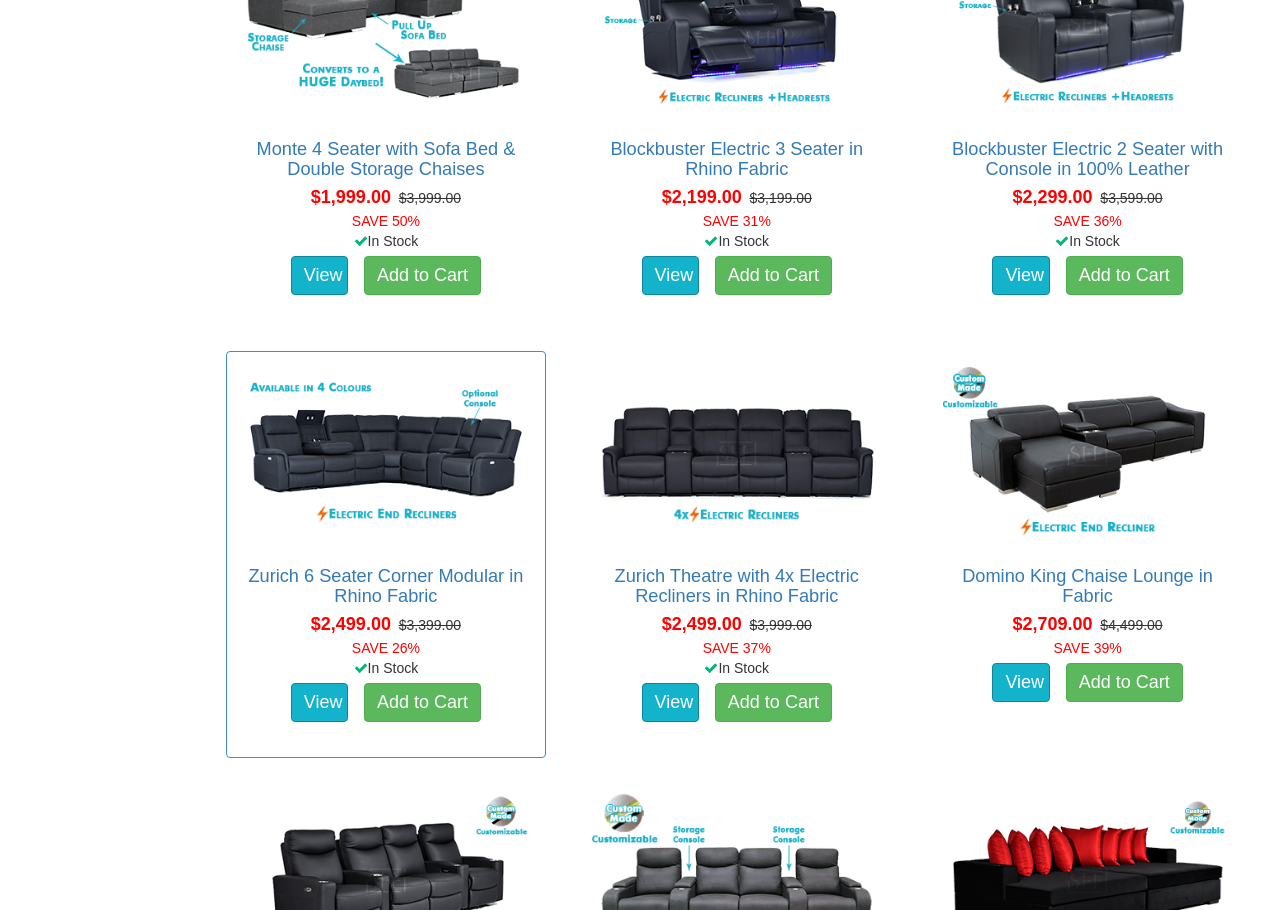 scroll, scrollTop: 1900, scrollLeft: 0, axis: vertical 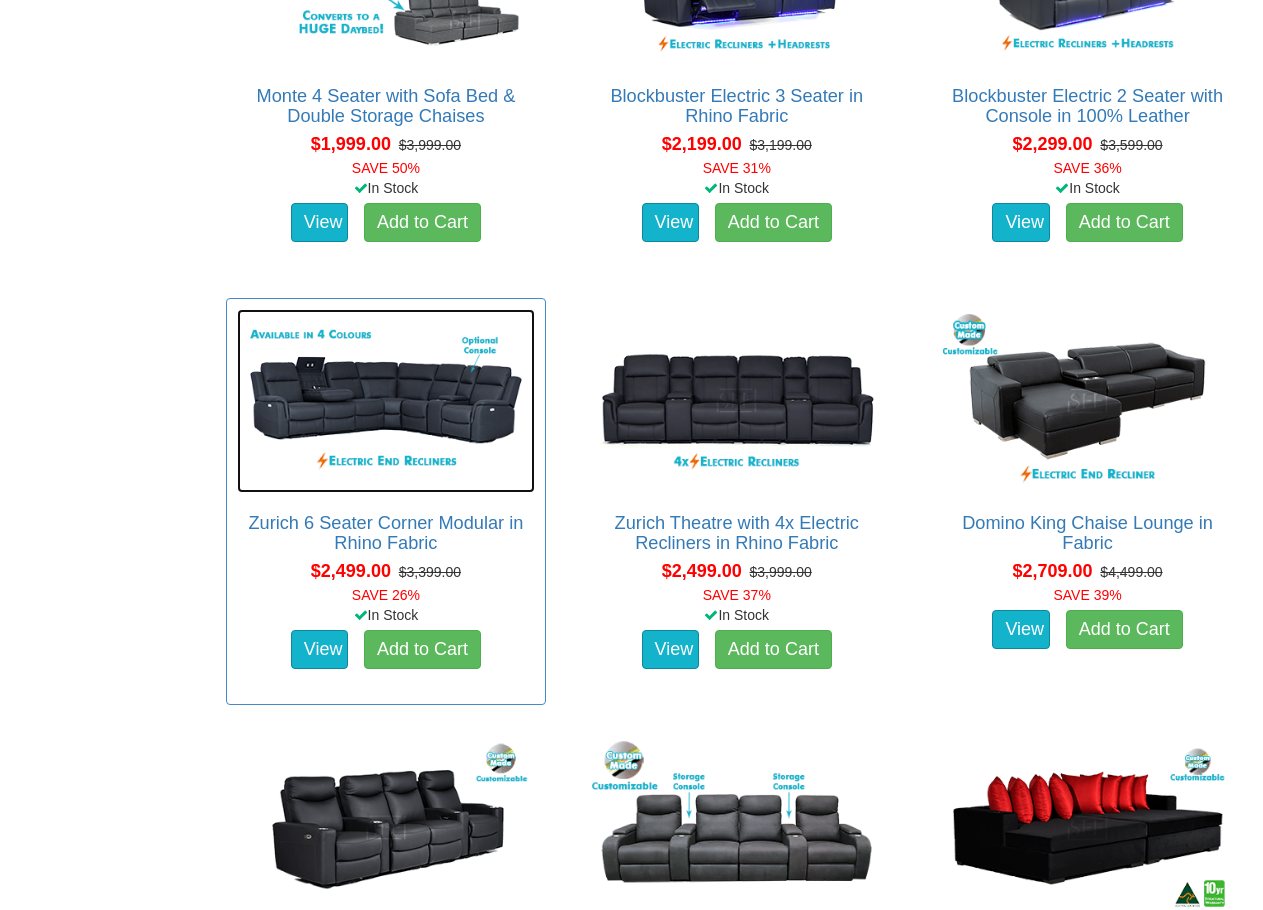 click at bounding box center [386, 400] 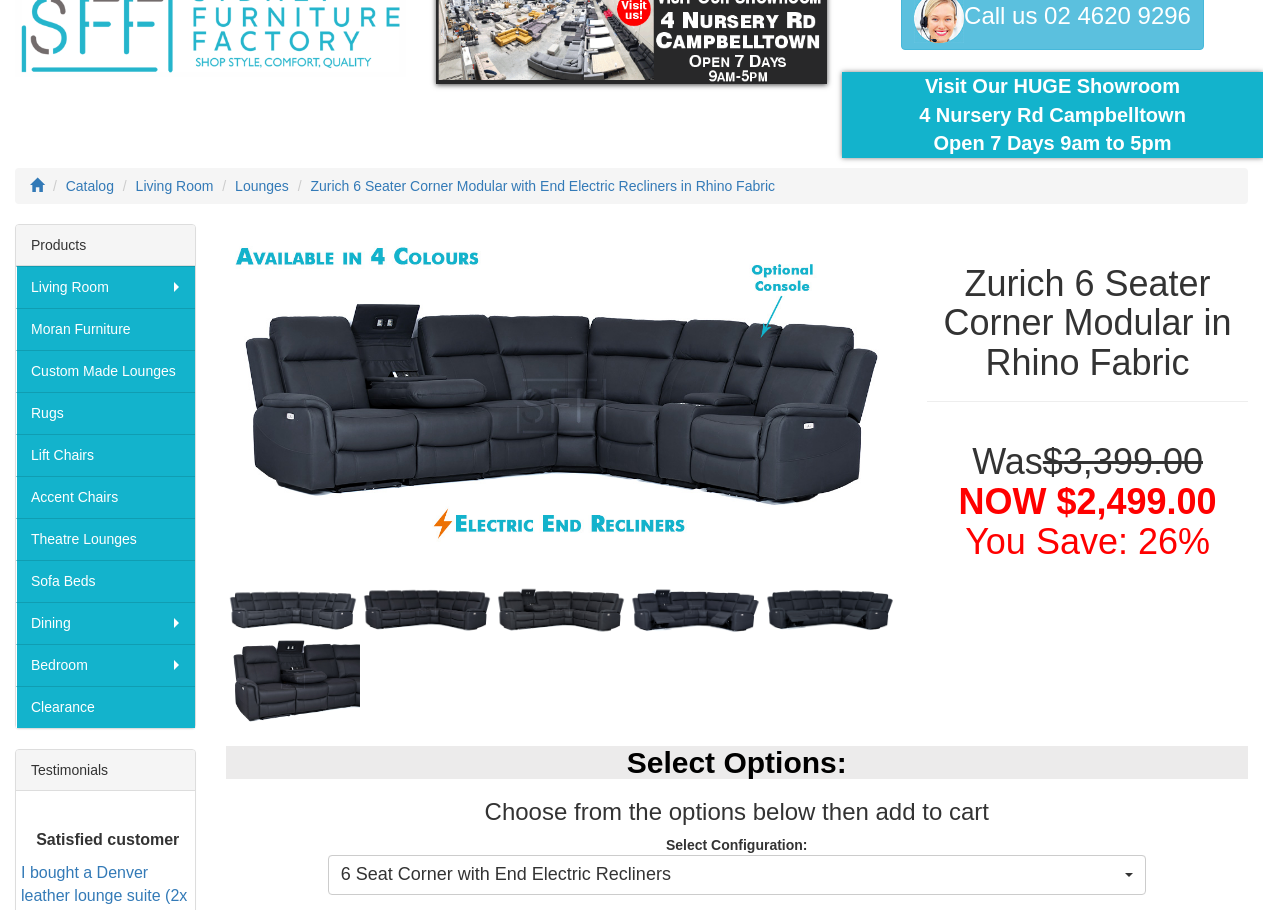 scroll, scrollTop: 0, scrollLeft: 0, axis: both 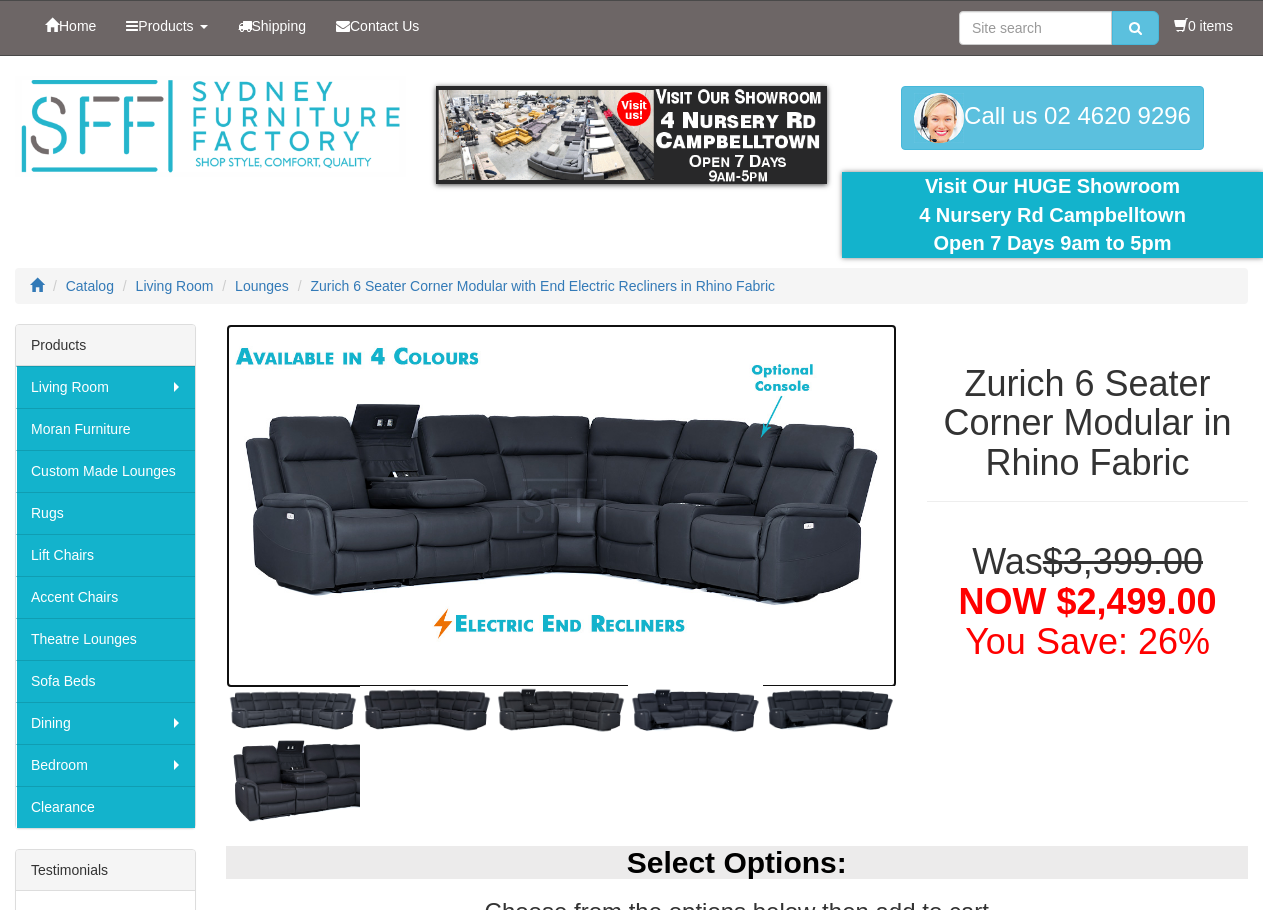 click at bounding box center (562, 506) 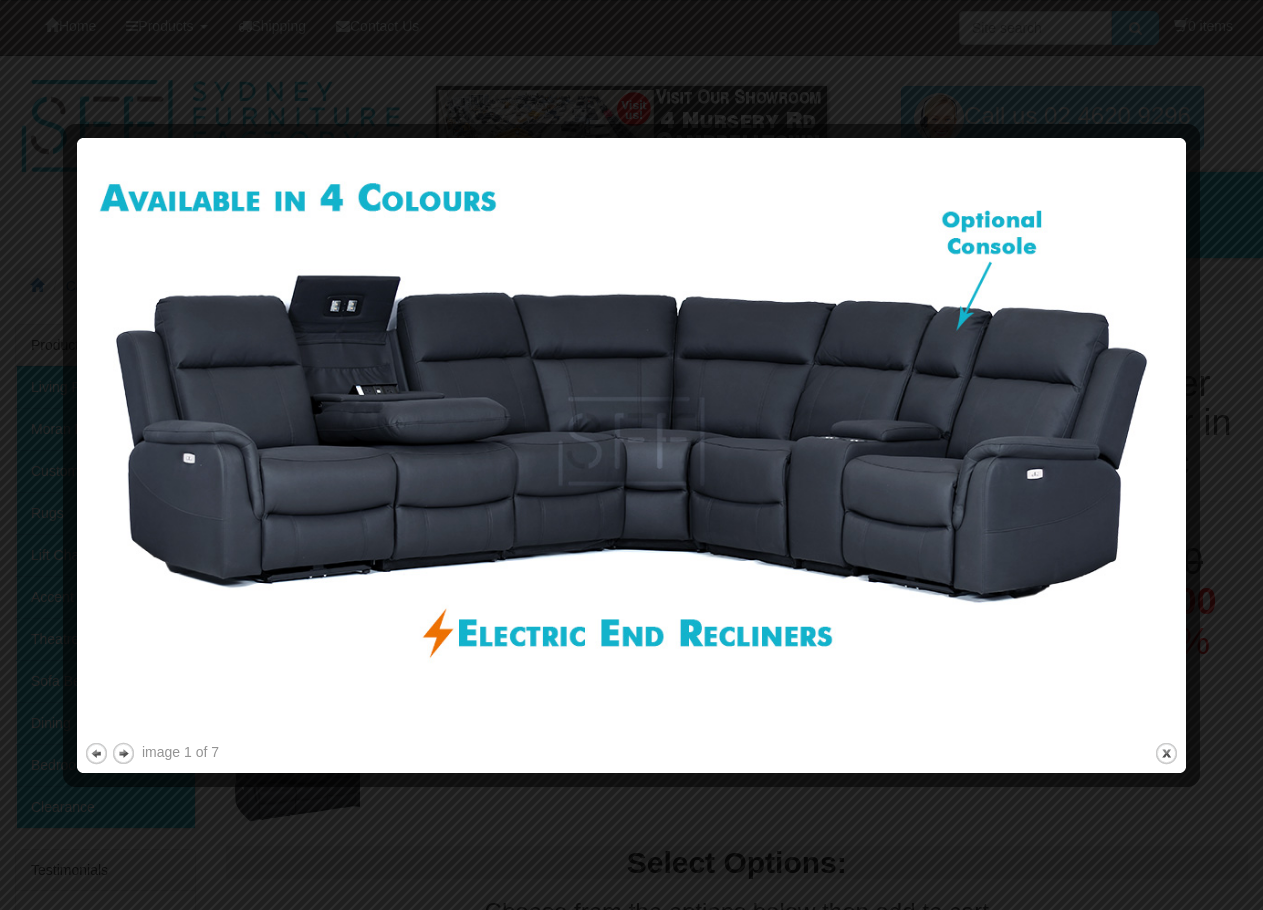 click at bounding box center [631, 441] 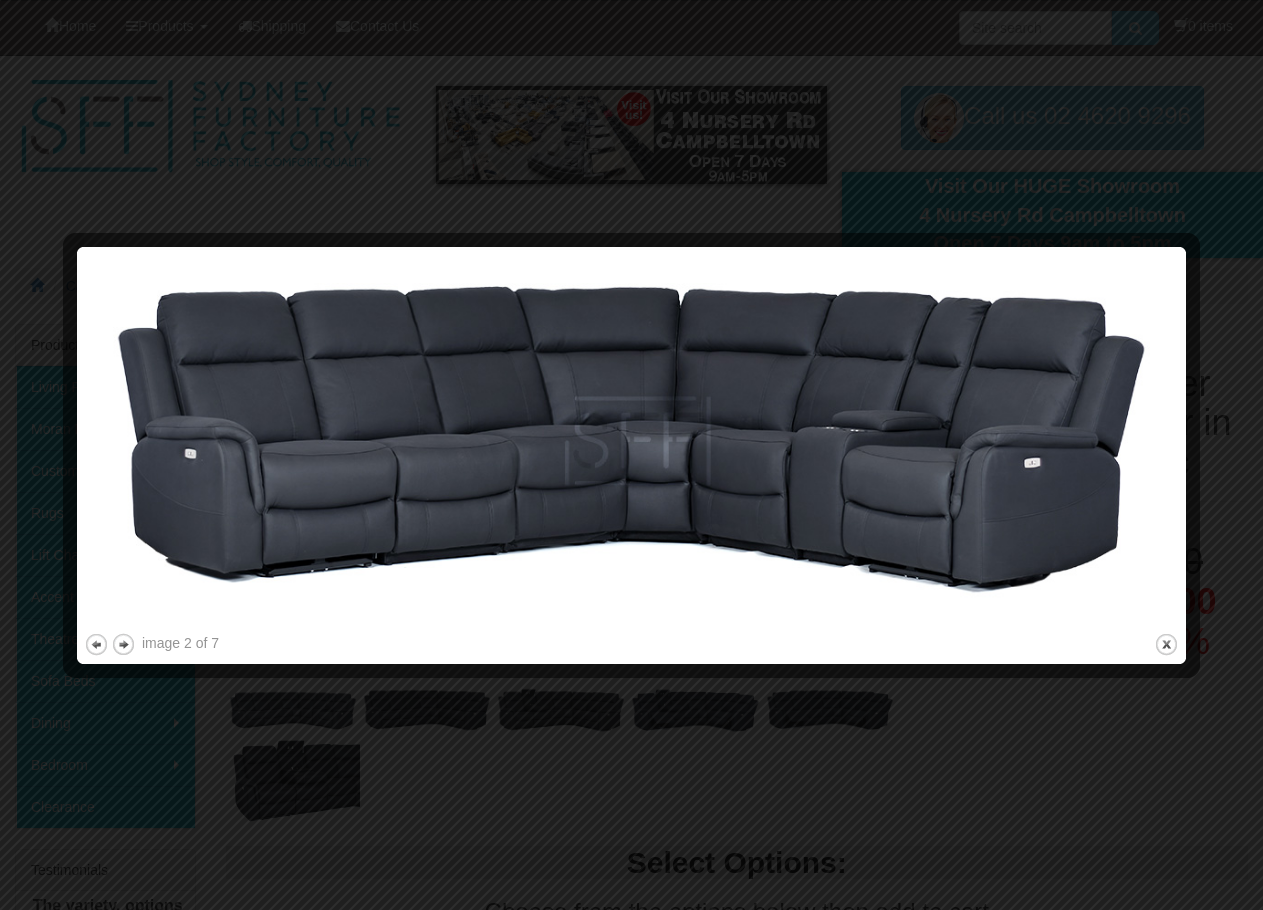 click at bounding box center [631, 441] 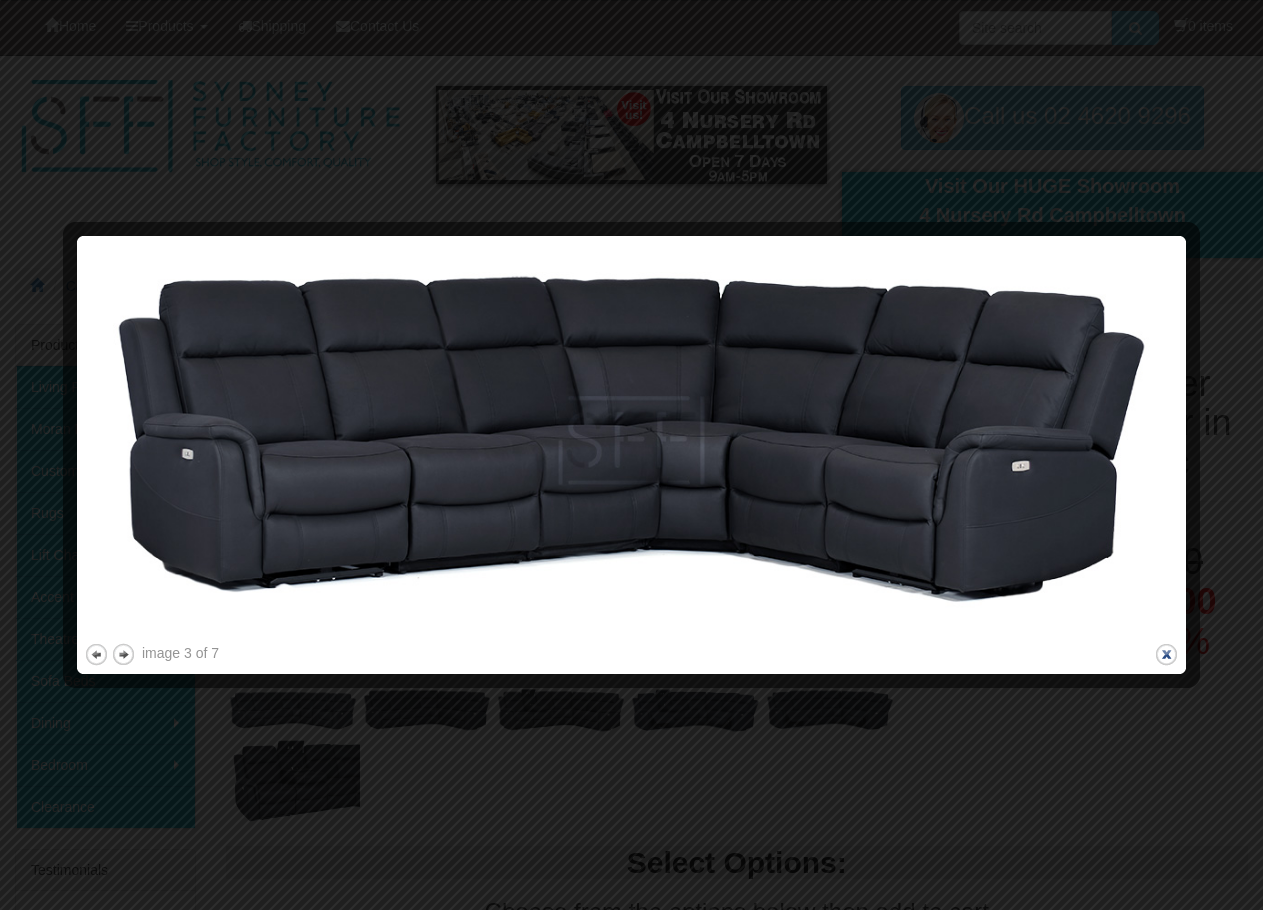 click on "close" at bounding box center (1166, 654) 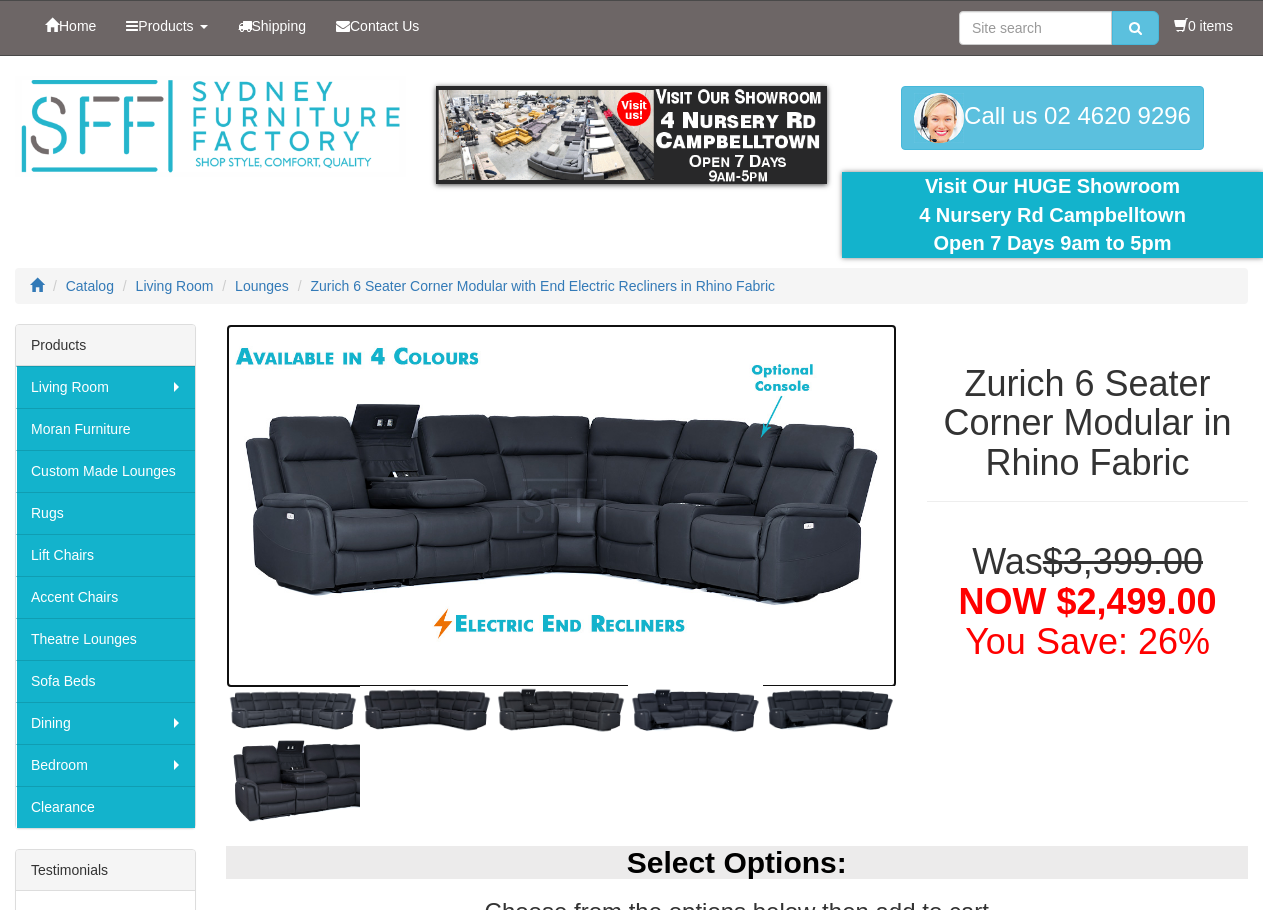 click at bounding box center (562, 506) 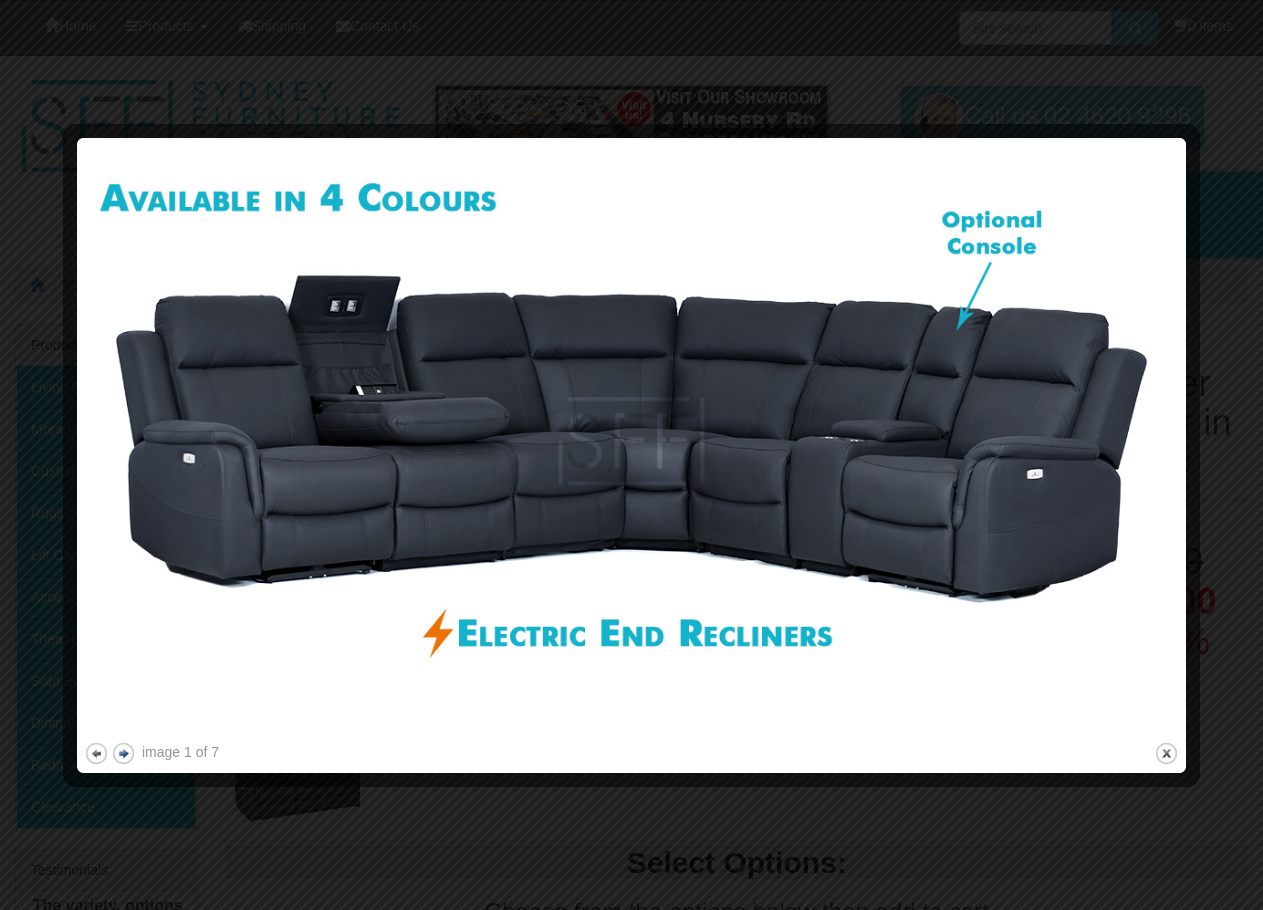 click on "next" at bounding box center (123, 753) 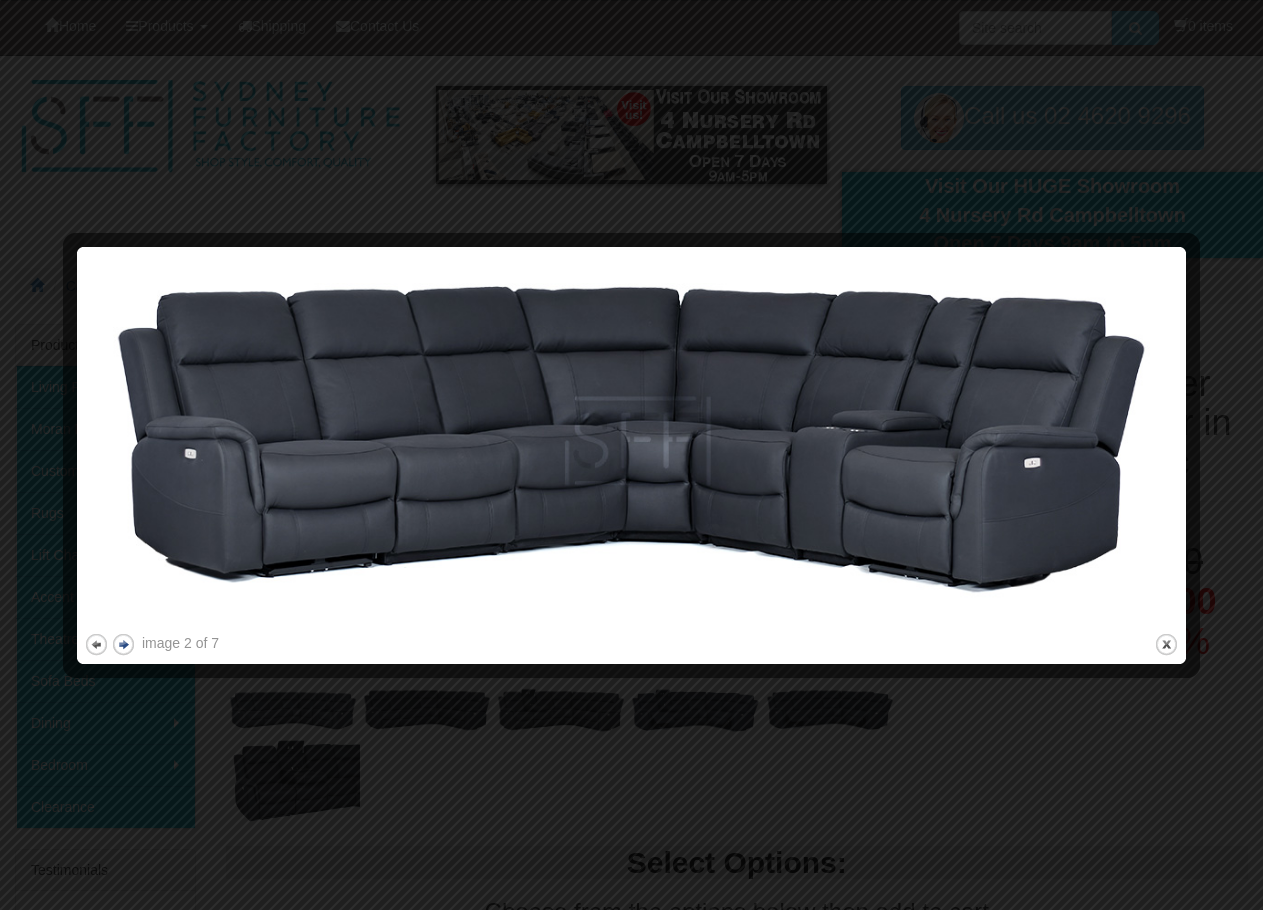 click on "next" at bounding box center (123, 644) 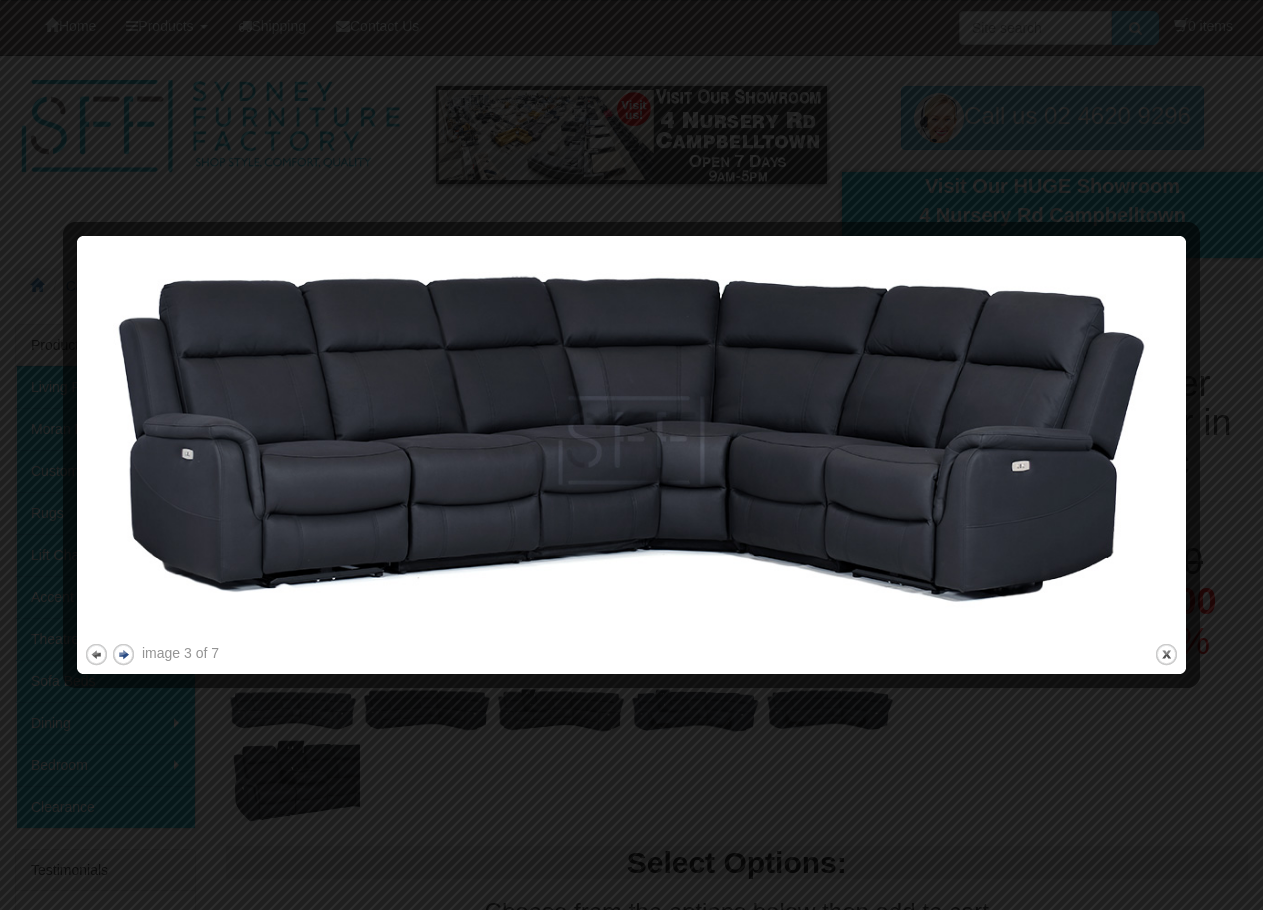 click on "next" at bounding box center (123, 654) 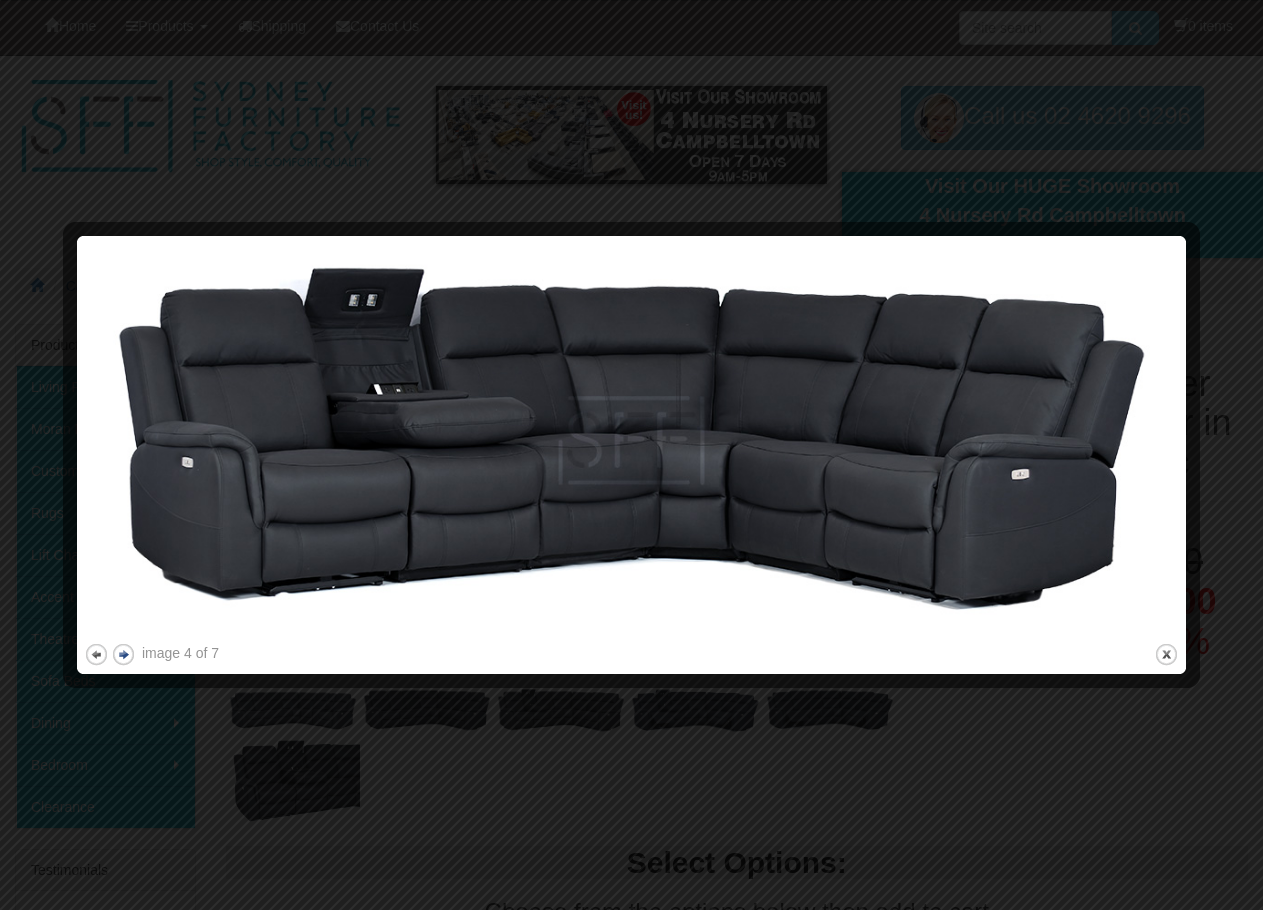 click on "next" at bounding box center [123, 654] 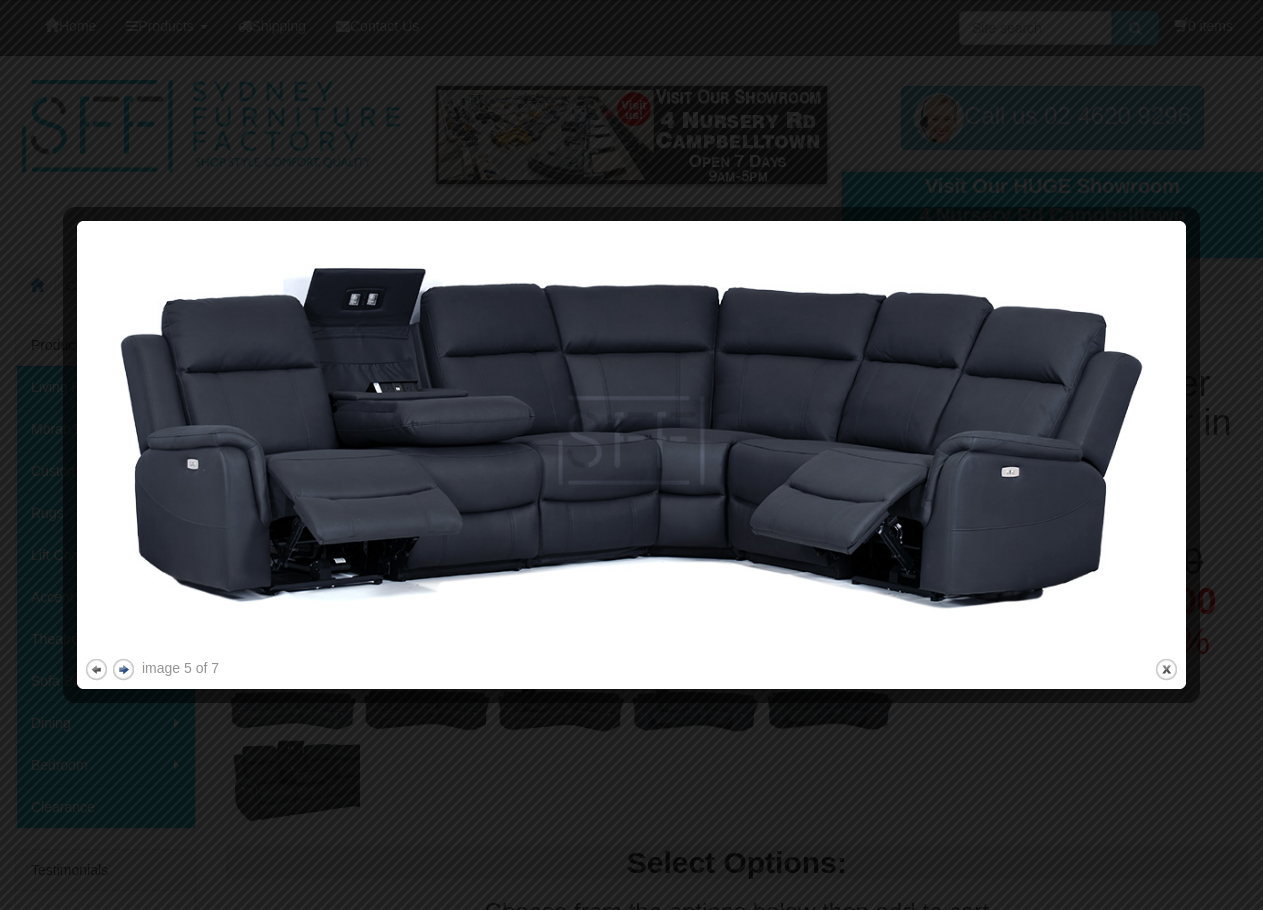 click at bounding box center (631, 441) 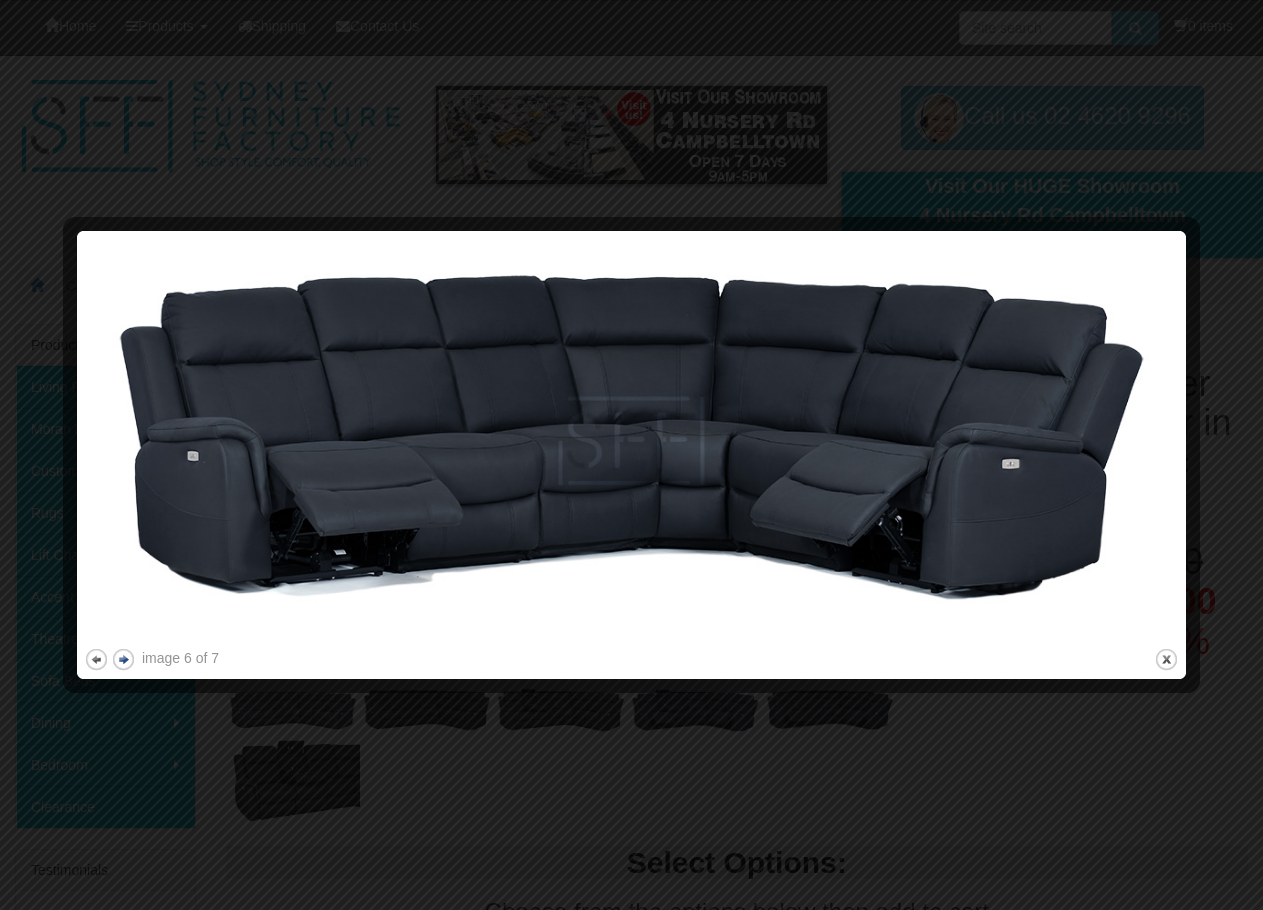 click on "next" at bounding box center [123, 659] 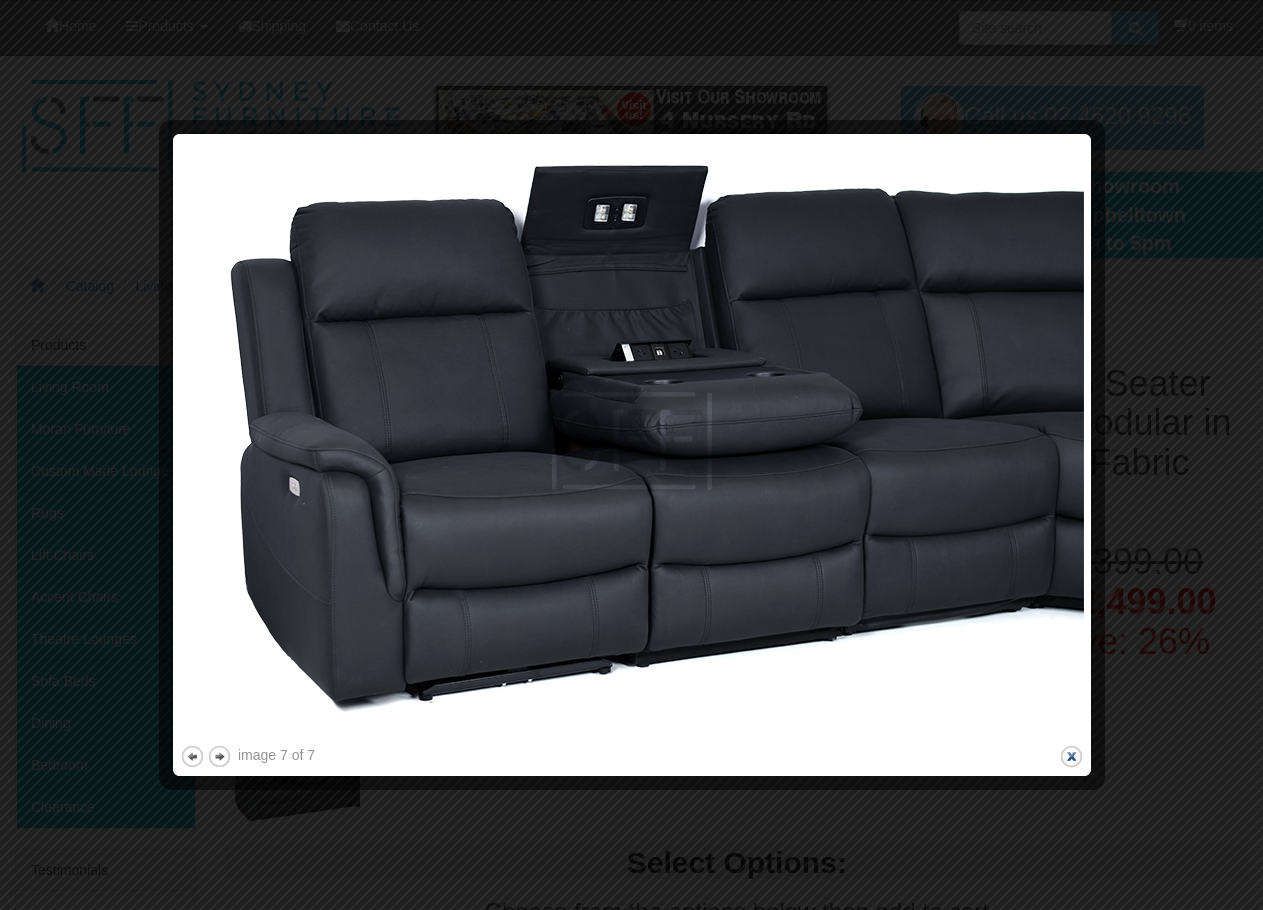 click on "close" at bounding box center (1071, 756) 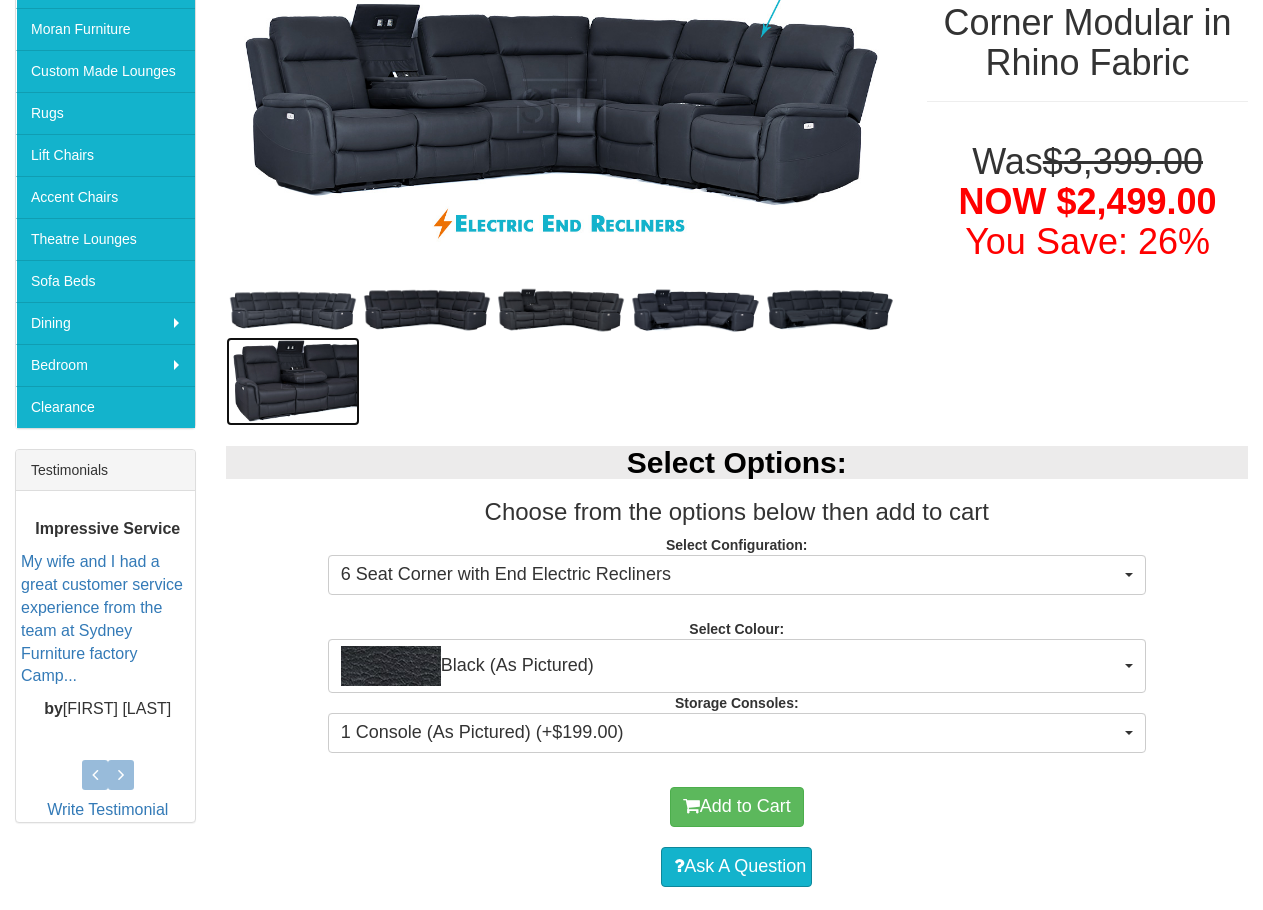 scroll, scrollTop: 500, scrollLeft: 0, axis: vertical 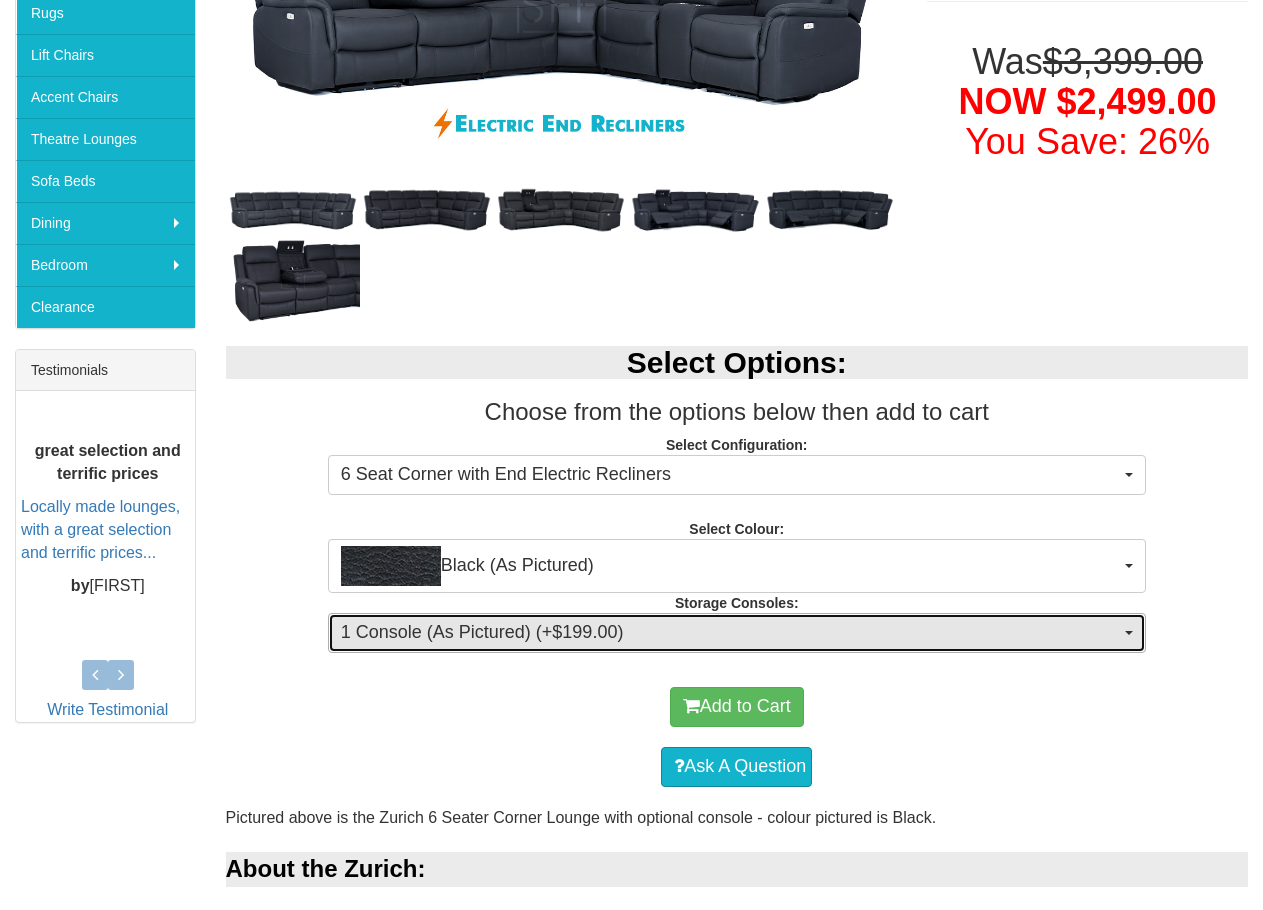 click on "1 Console (As Pictured) (+$199.00)" at bounding box center (737, 633) 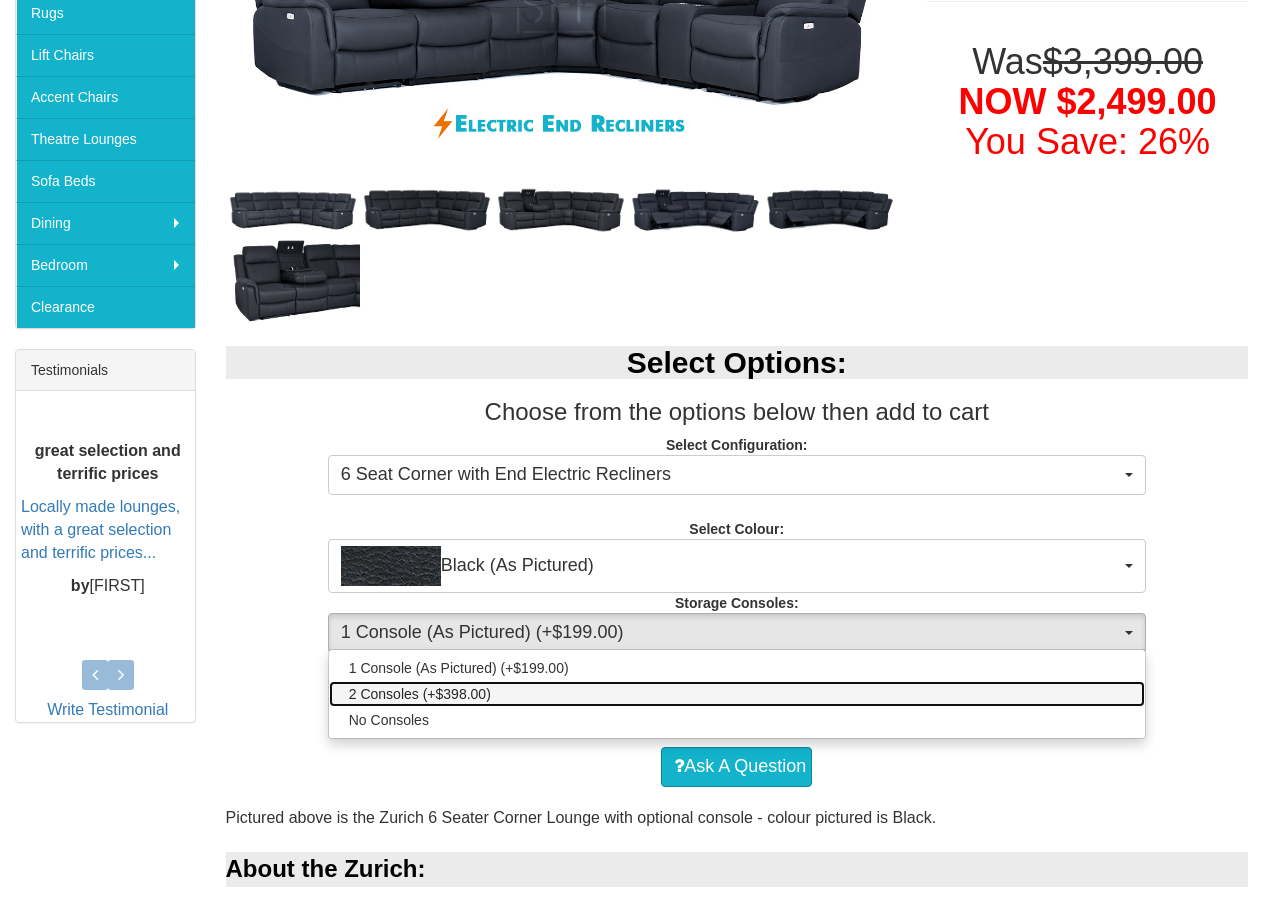 click on "2 Consoles (+$398.00)" at bounding box center [737, 694] 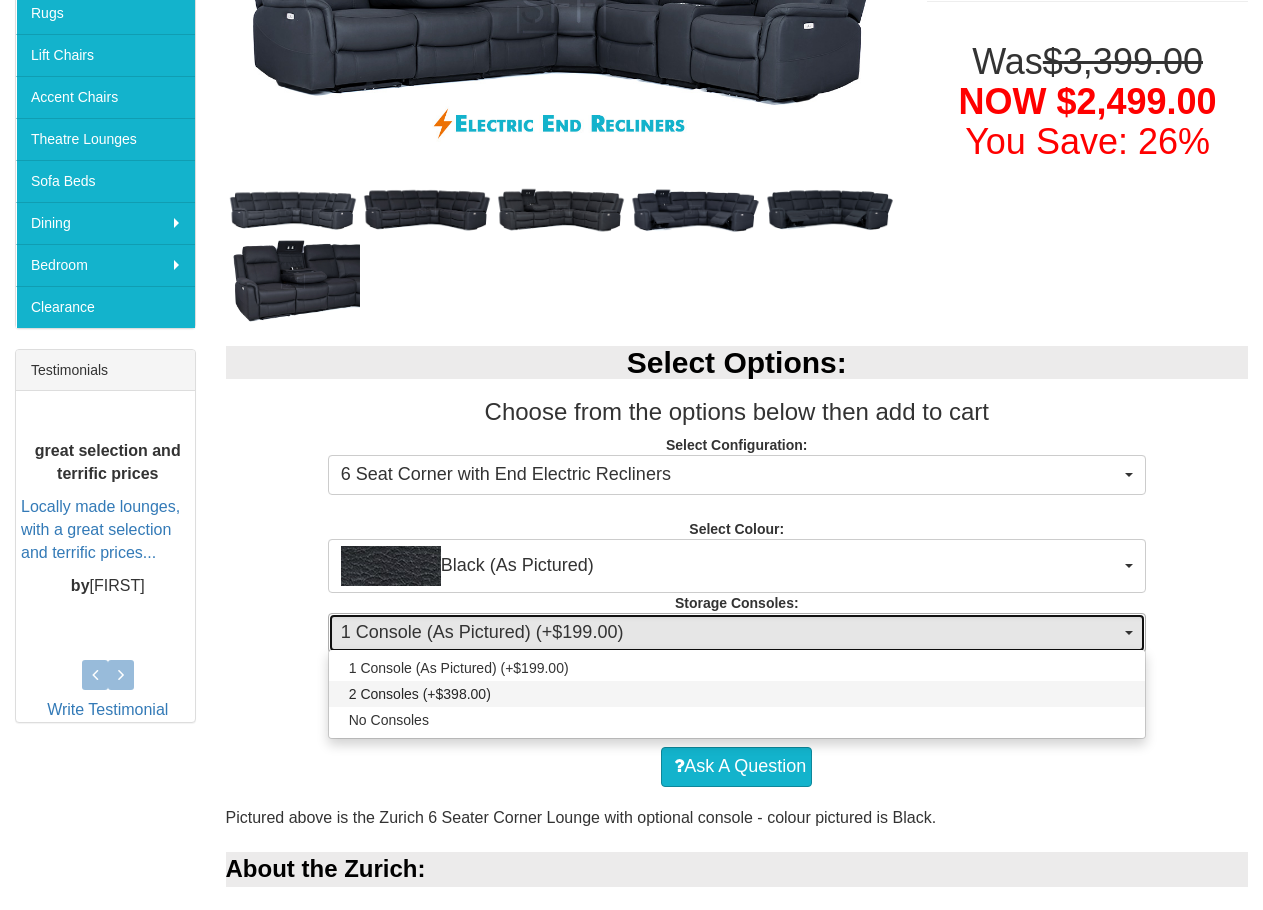 select on "1476" 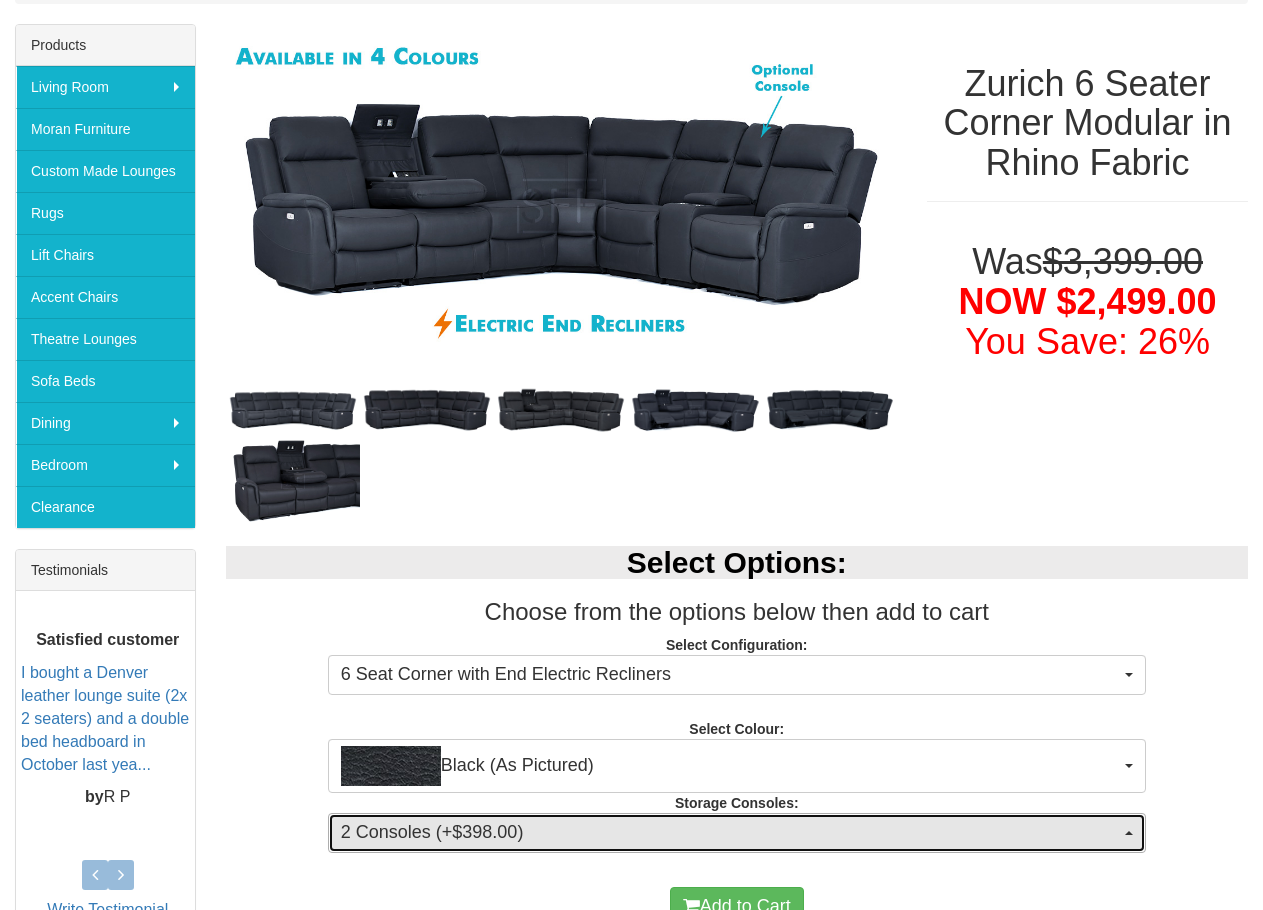 scroll, scrollTop: 200, scrollLeft: 0, axis: vertical 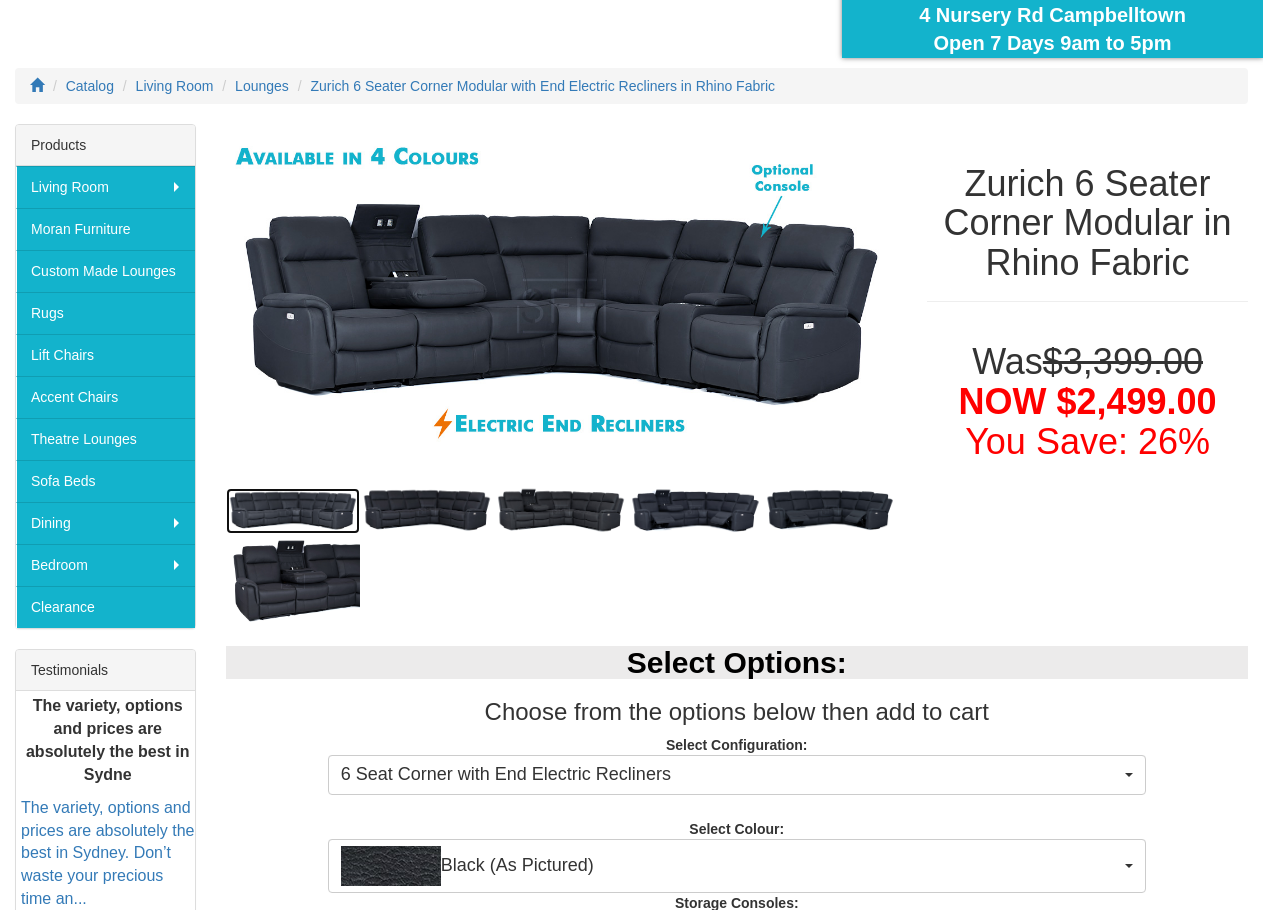 click at bounding box center [293, 511] 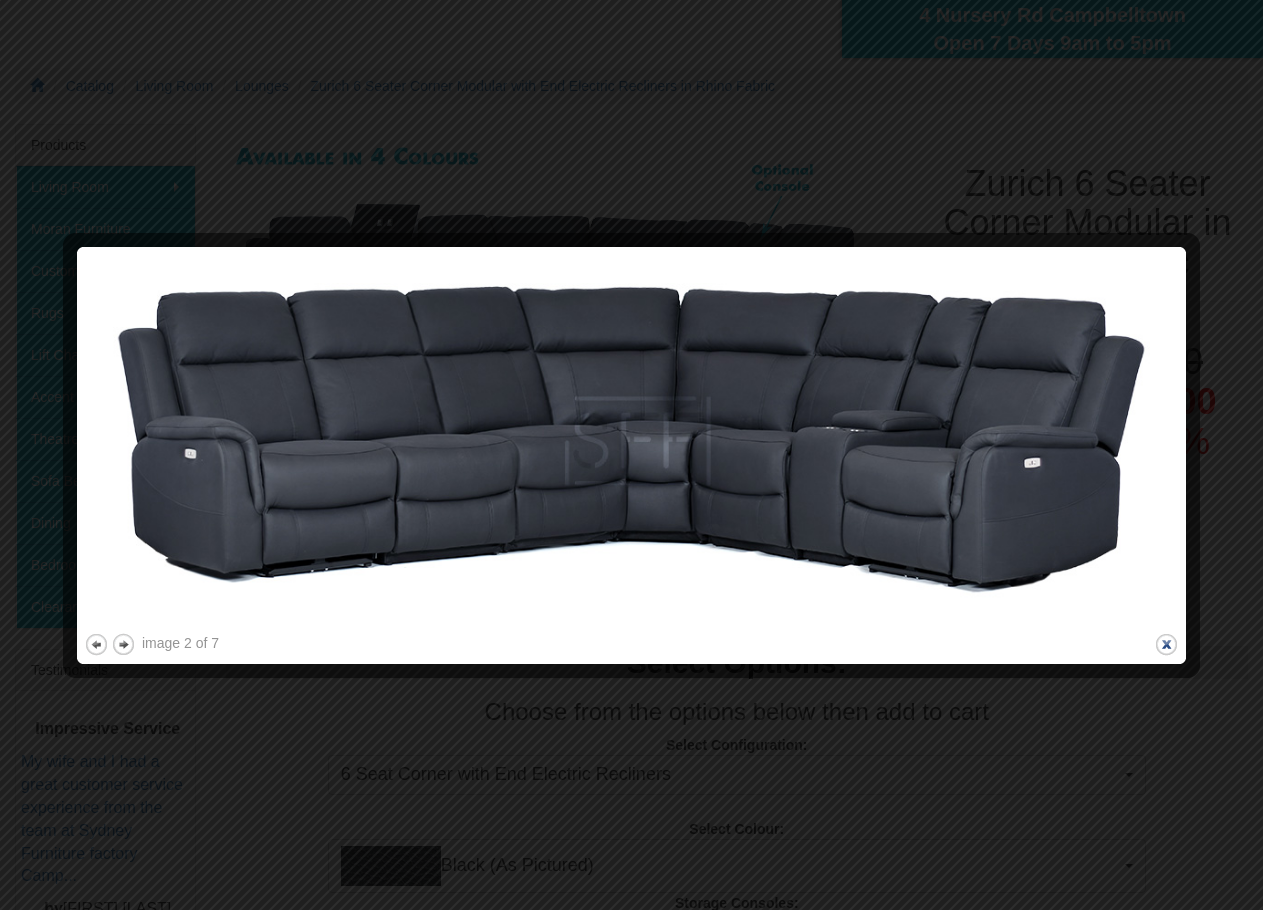 click on "close" at bounding box center [1166, 644] 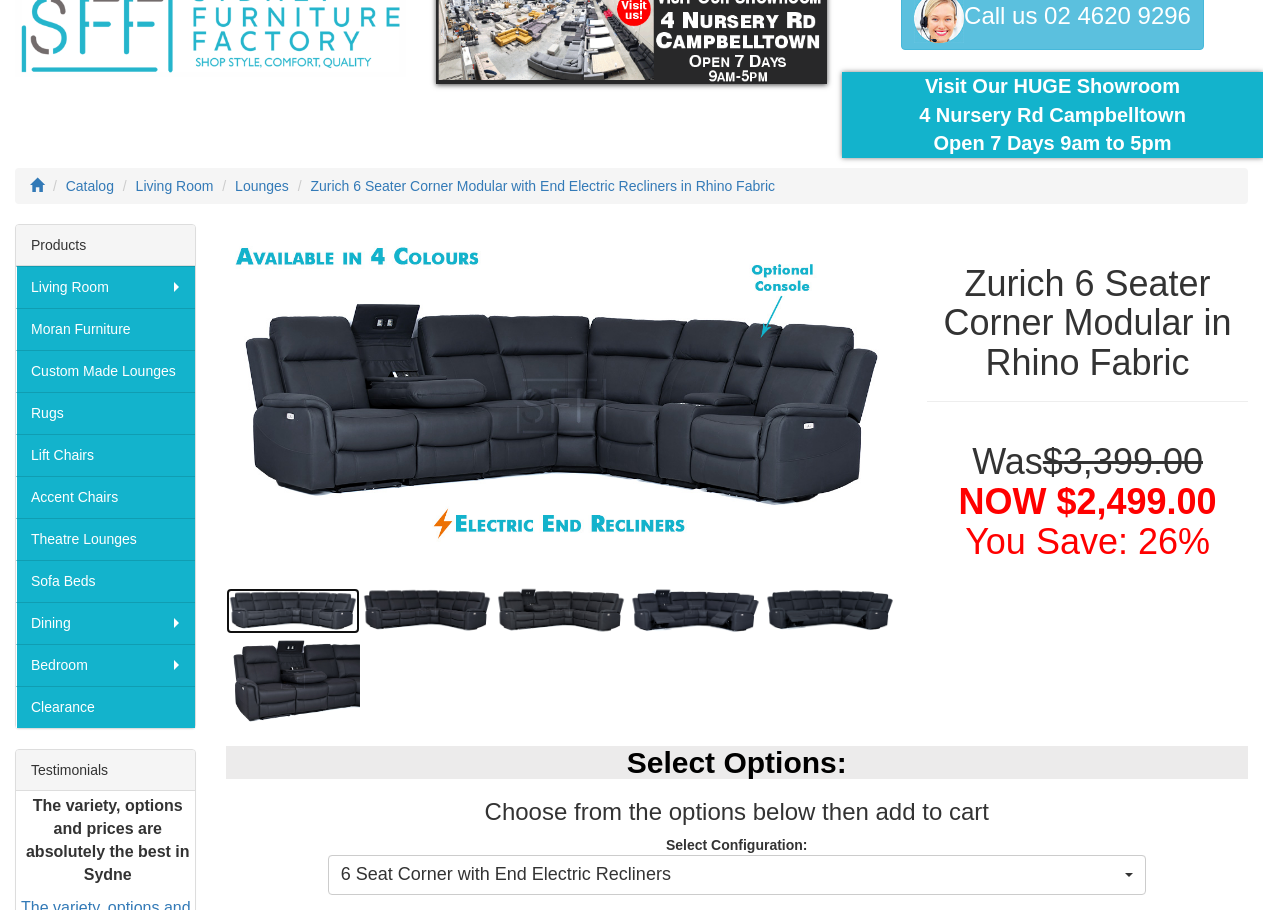 scroll, scrollTop: 0, scrollLeft: 0, axis: both 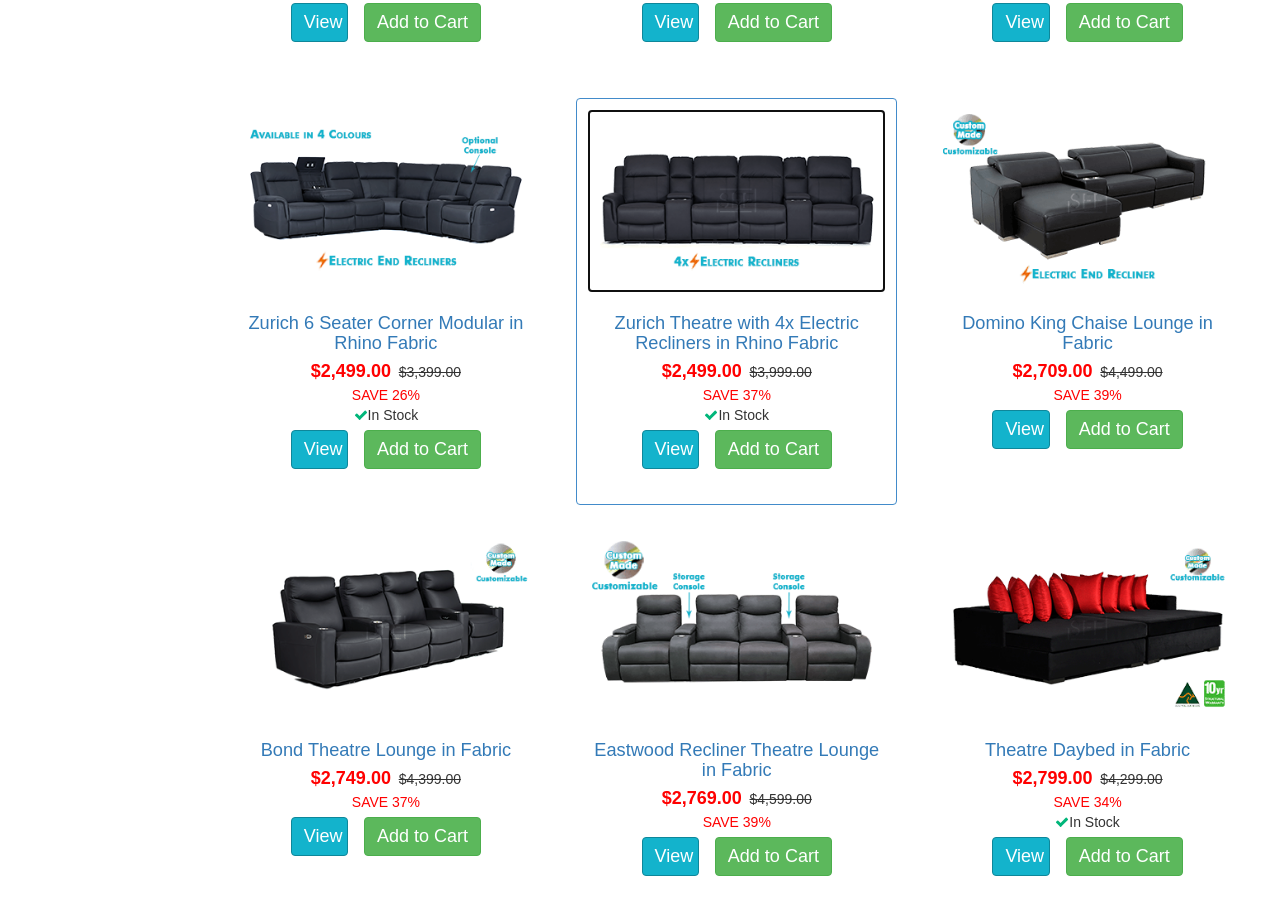 click at bounding box center [736, 200] 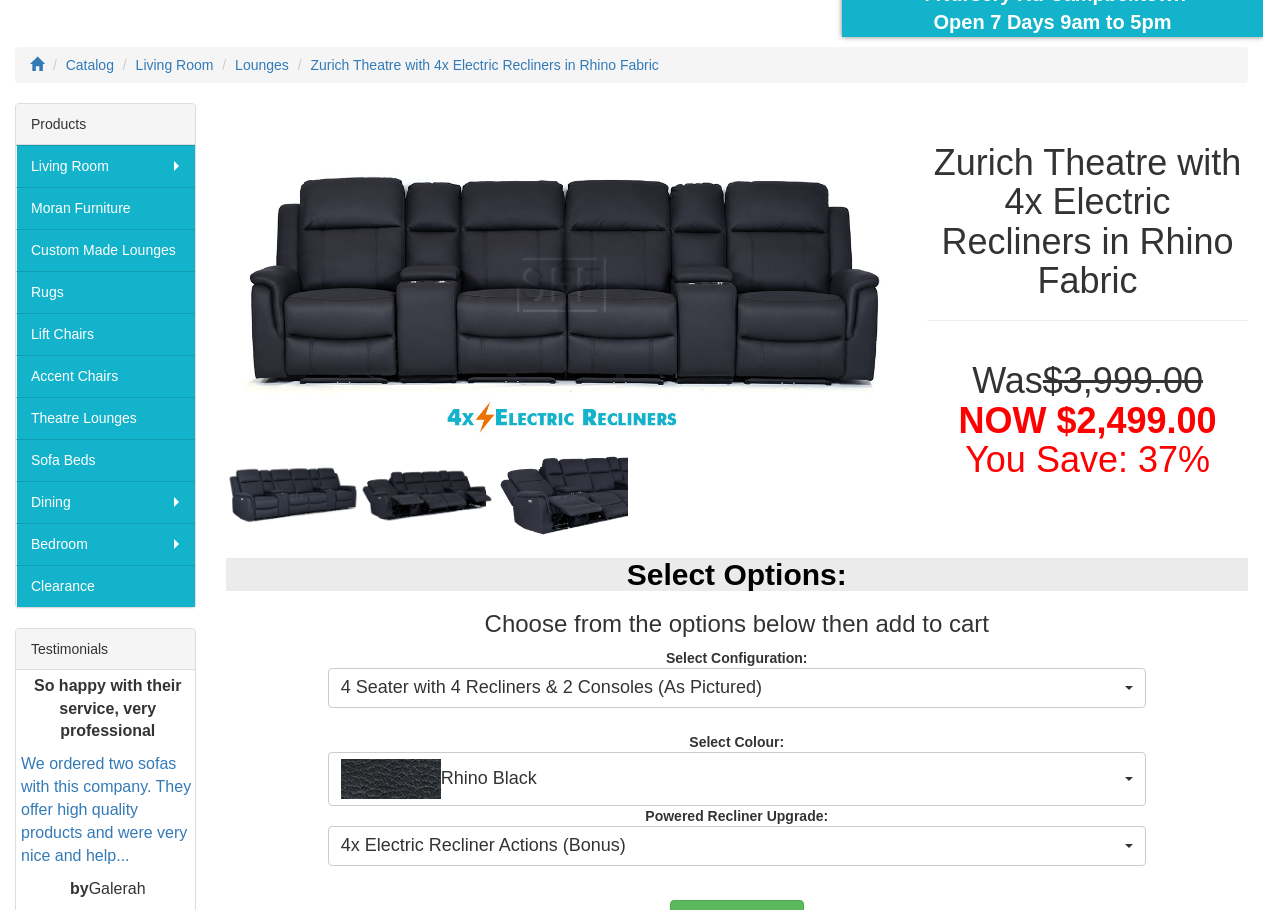 scroll, scrollTop: 300, scrollLeft: 0, axis: vertical 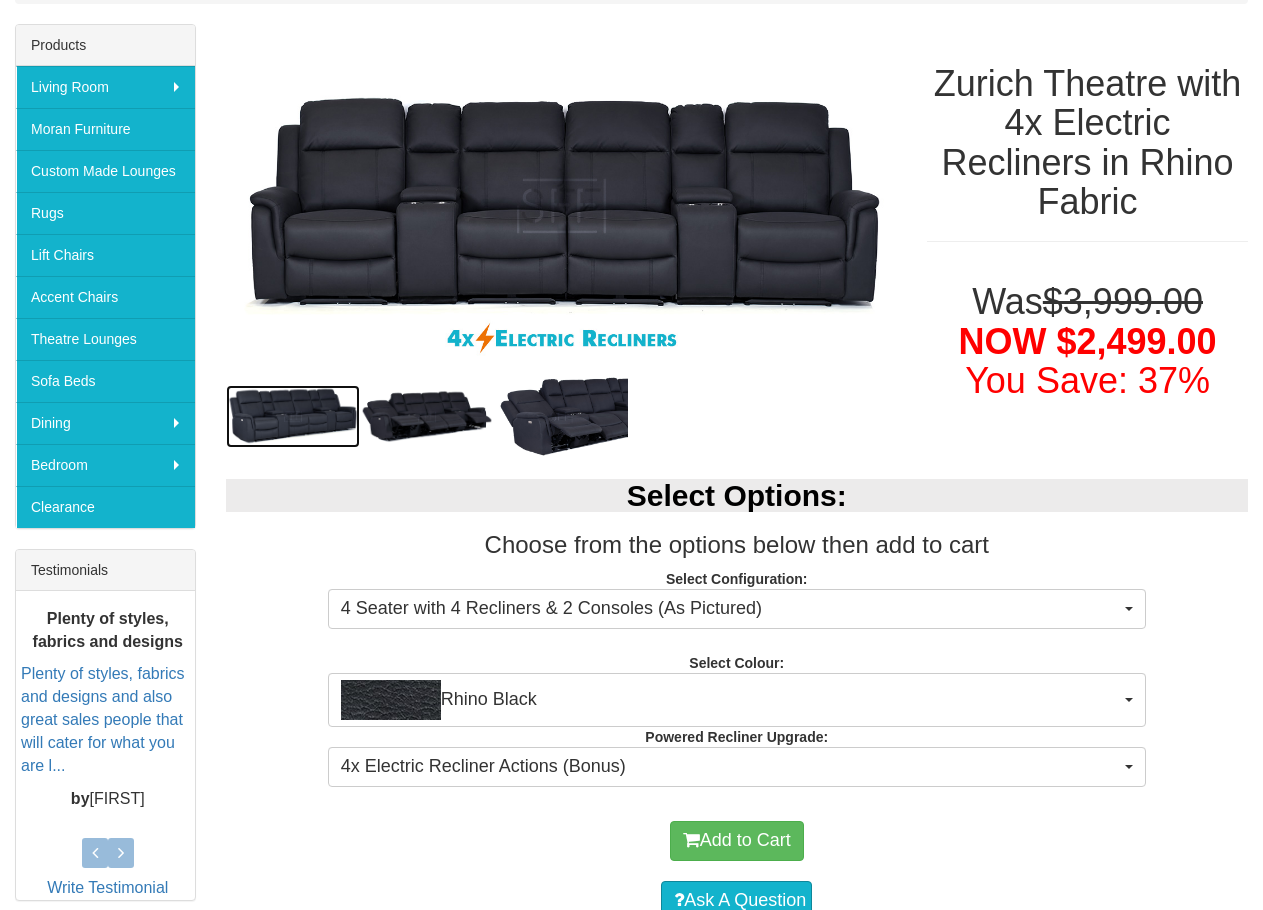 click at bounding box center [293, 416] 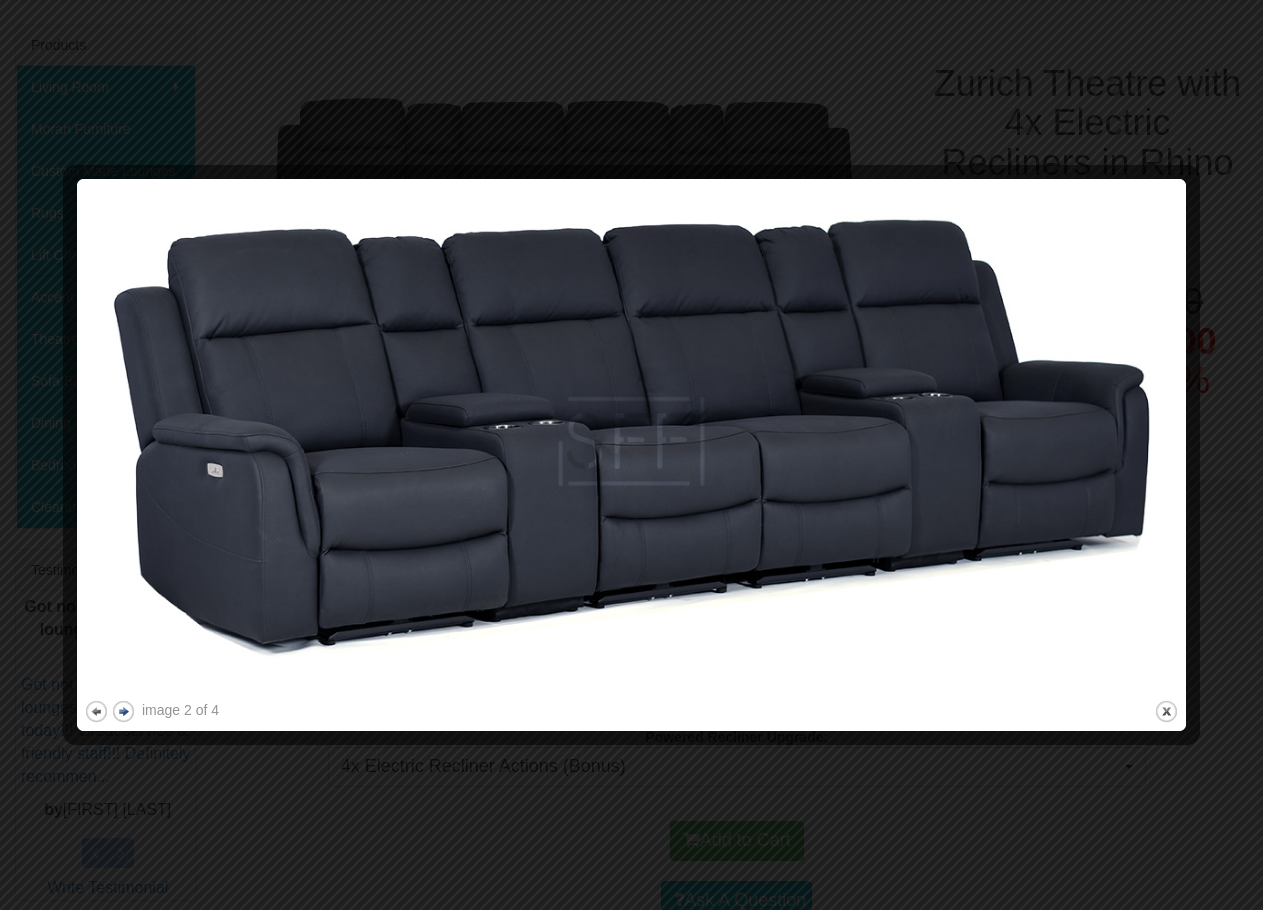 click on "next" at bounding box center (123, 711) 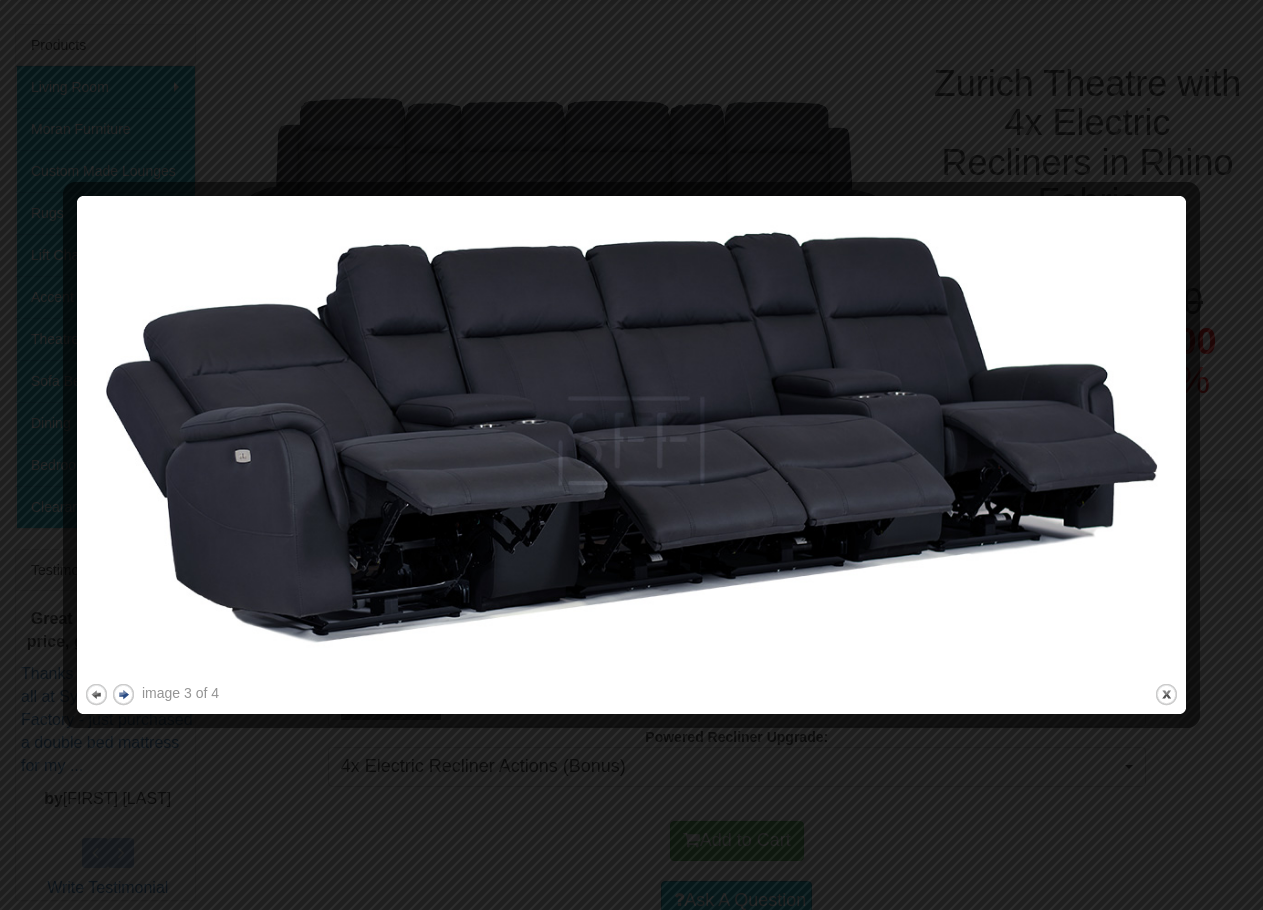 click at bounding box center [631, 717] 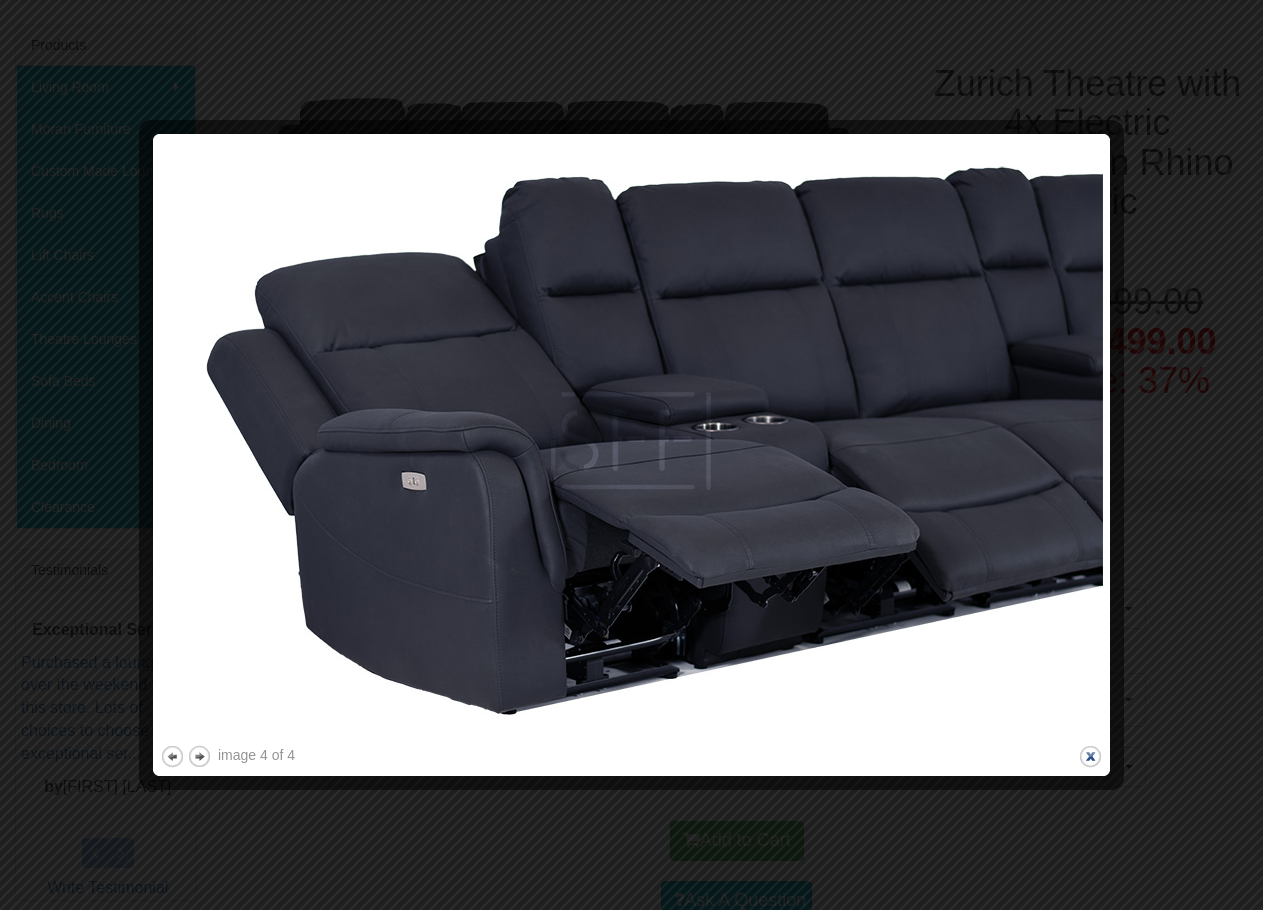 click on "close" at bounding box center [1090, 756] 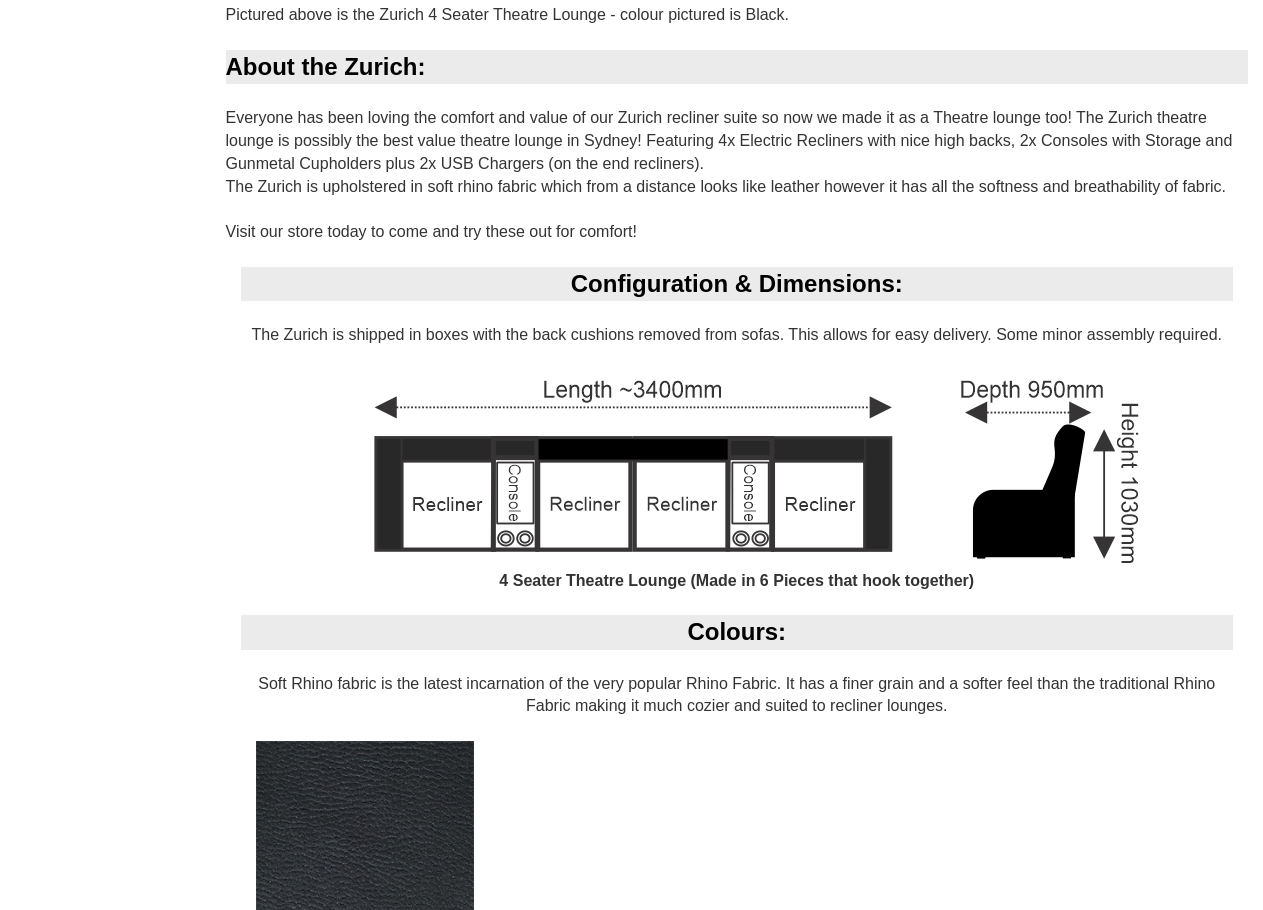scroll, scrollTop: 1200, scrollLeft: 0, axis: vertical 